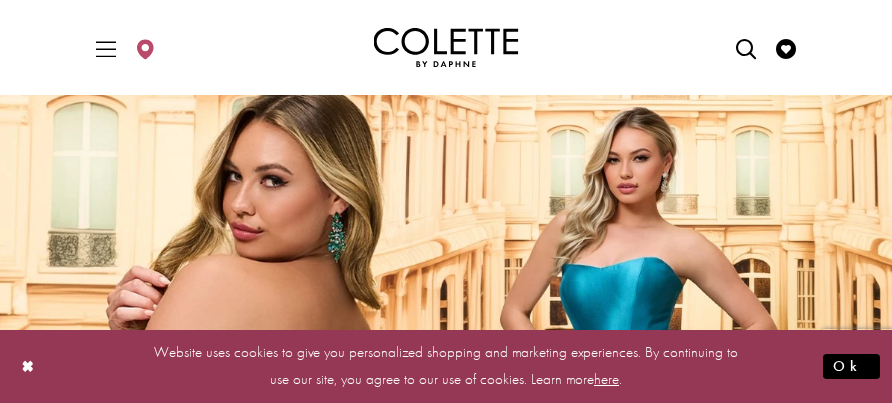 scroll, scrollTop: 0, scrollLeft: 0, axis: both 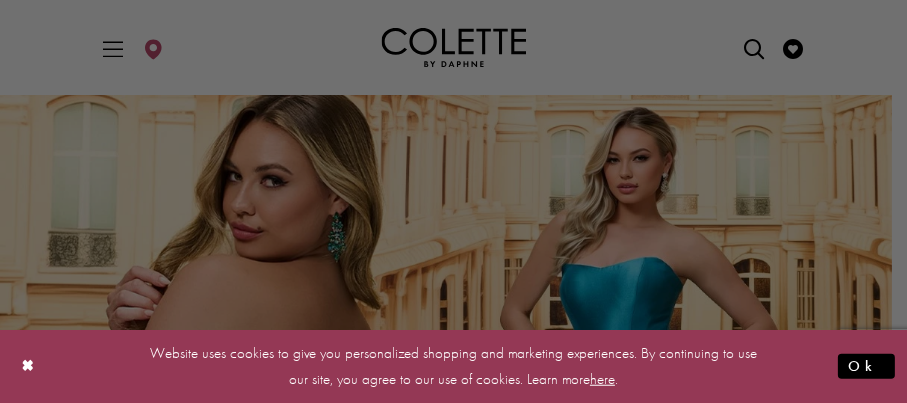 click at bounding box center [458, 203] 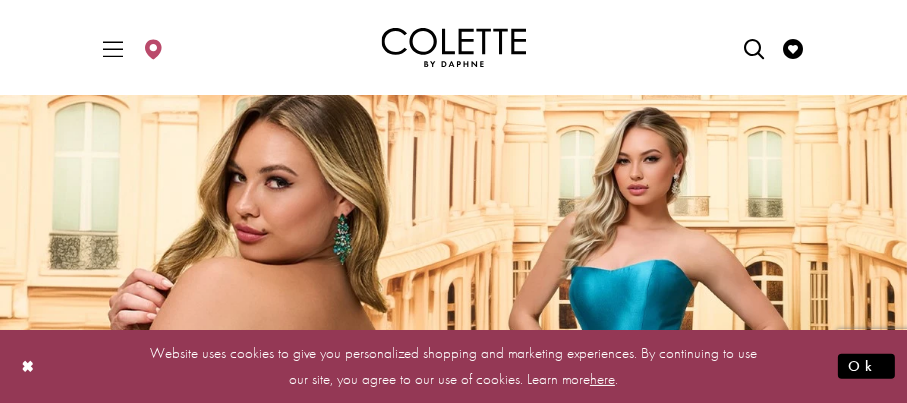 click at bounding box center (453, 505) 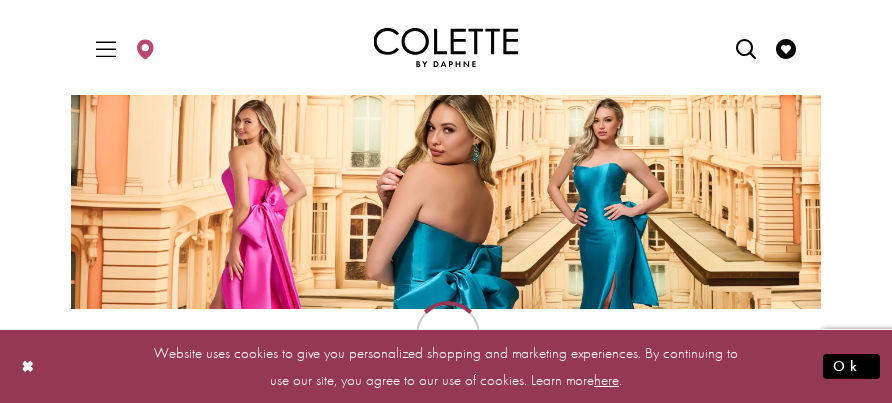 scroll, scrollTop: 0, scrollLeft: 0, axis: both 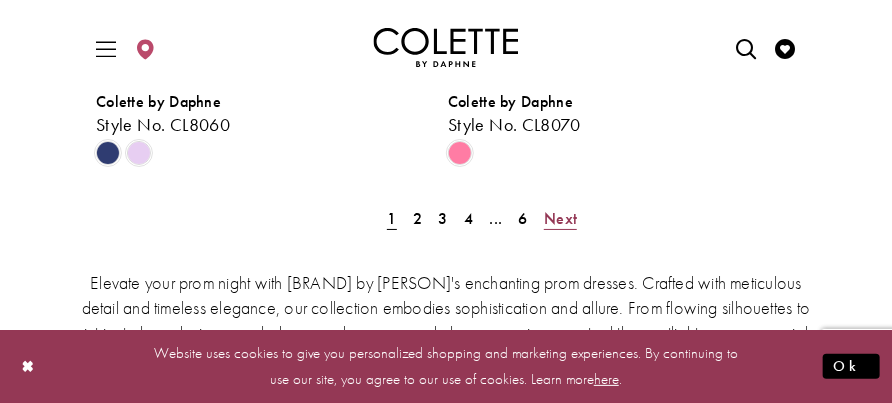 click on "Next" at bounding box center [560, 218] 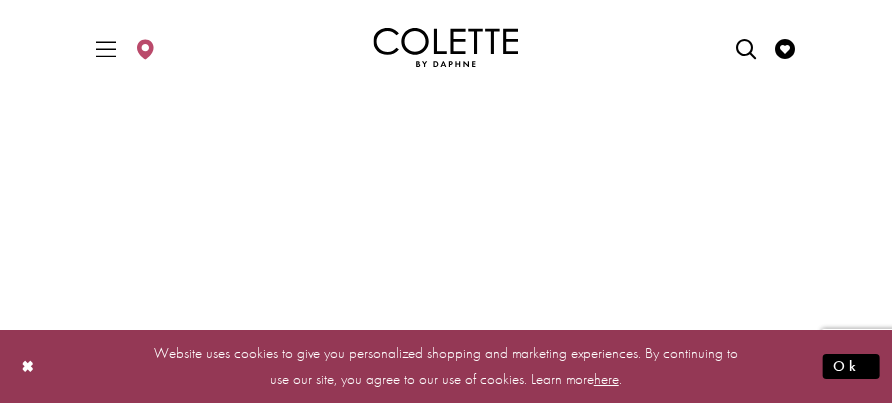 scroll, scrollTop: 4638, scrollLeft: 0, axis: vertical 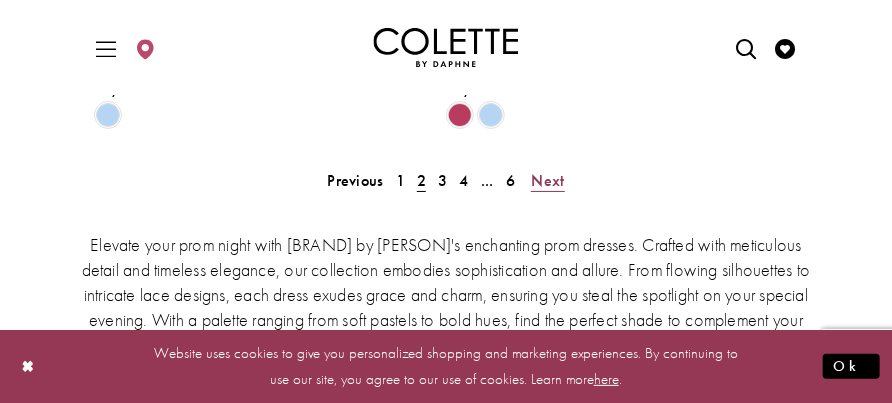 click on "Next" at bounding box center [547, 180] 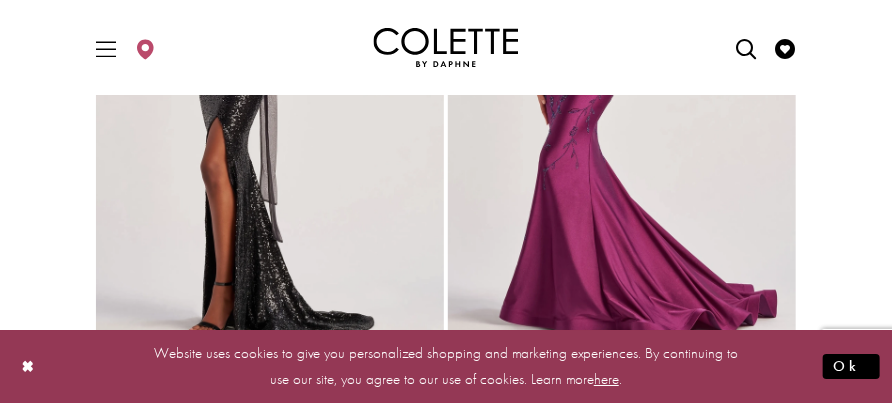 scroll, scrollTop: 4538, scrollLeft: 0, axis: vertical 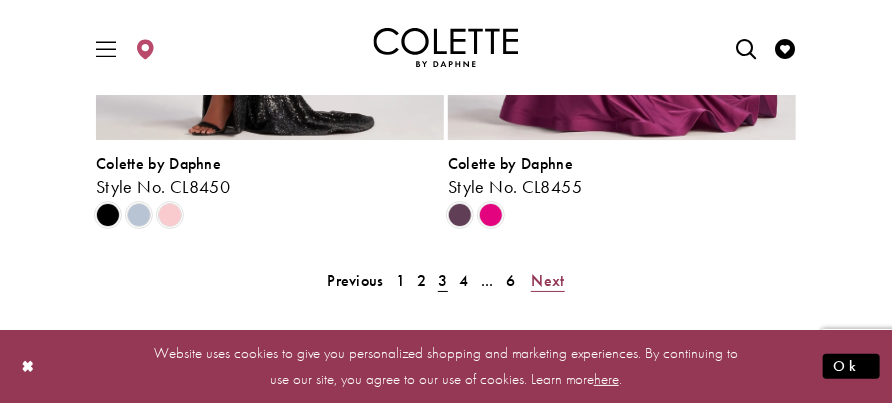 click on "Next" at bounding box center [547, 280] 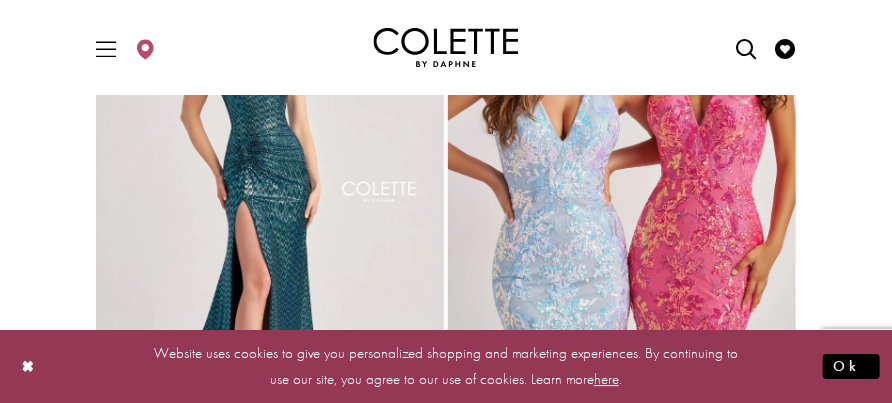 scroll, scrollTop: 1638, scrollLeft: 0, axis: vertical 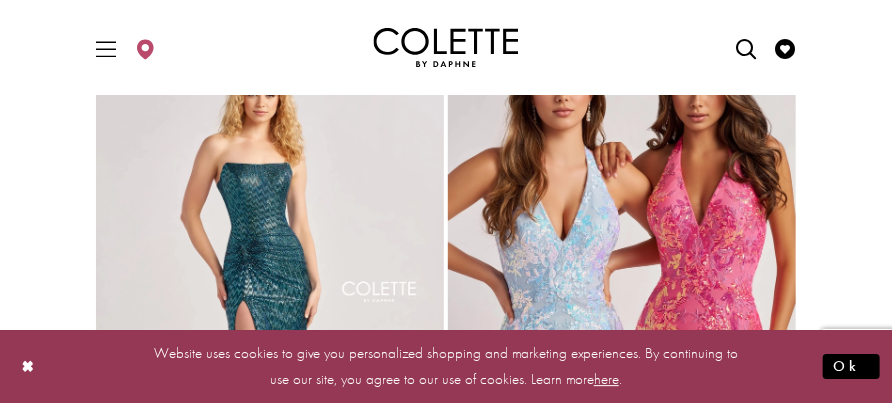 click at bounding box center (622, 294) 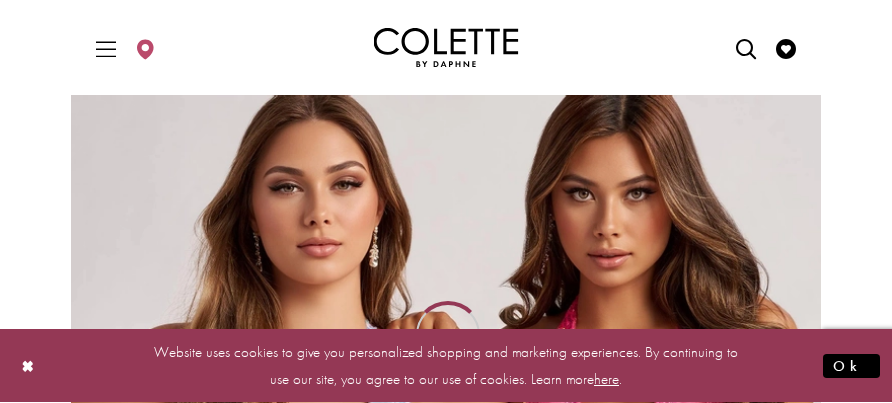 scroll, scrollTop: 0, scrollLeft: 0, axis: both 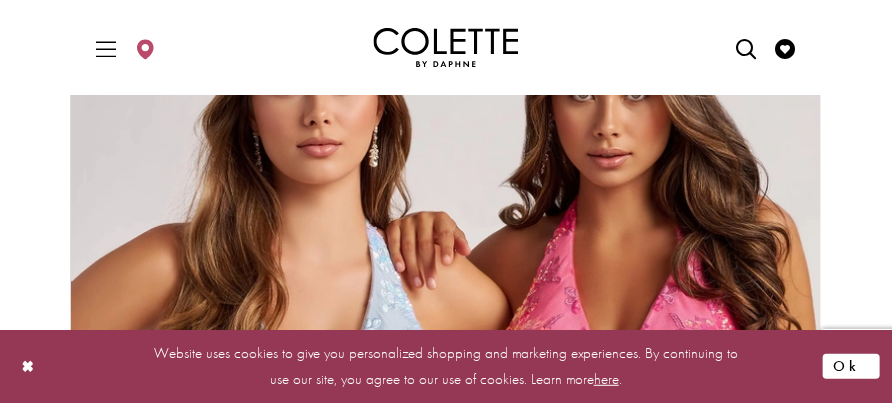 drag, startPoint x: 857, startPoint y: 359, endPoint x: 687, endPoint y: 231, distance: 212.80037 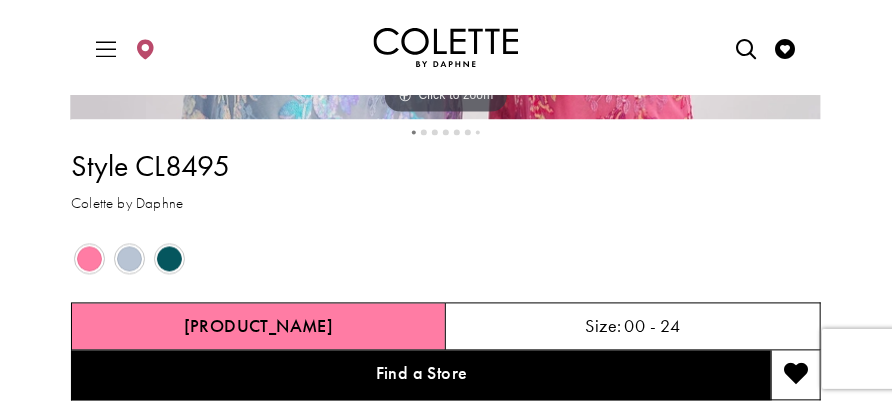 scroll, scrollTop: 800, scrollLeft: 0, axis: vertical 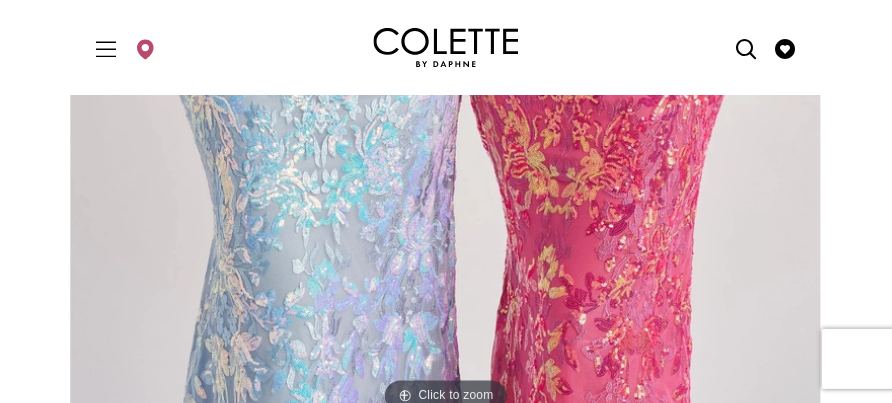 drag, startPoint x: 639, startPoint y: 234, endPoint x: 626, endPoint y: 233, distance: 13.038404 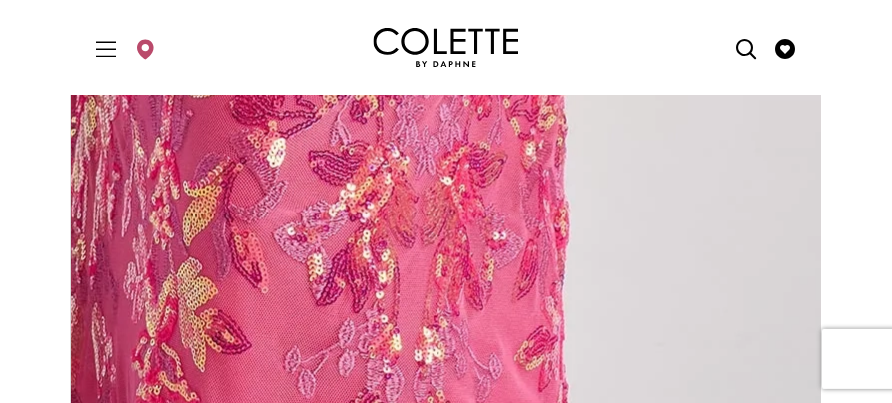 drag, startPoint x: 769, startPoint y: 215, endPoint x: 554, endPoint y: 226, distance: 215.2812 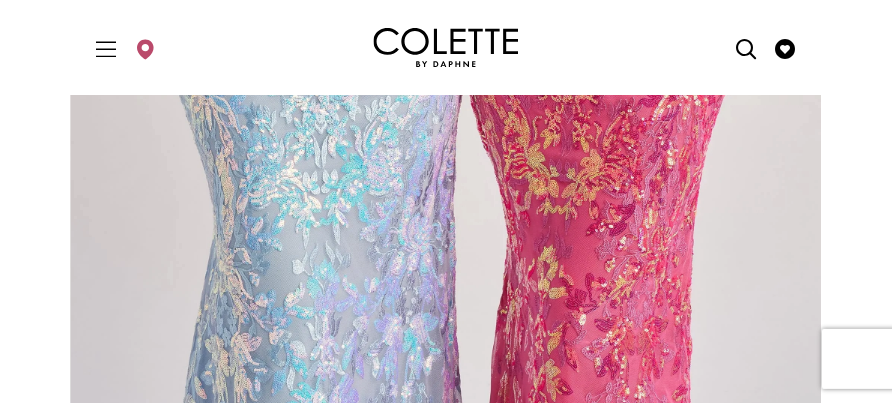 click at bounding box center (446, -143) 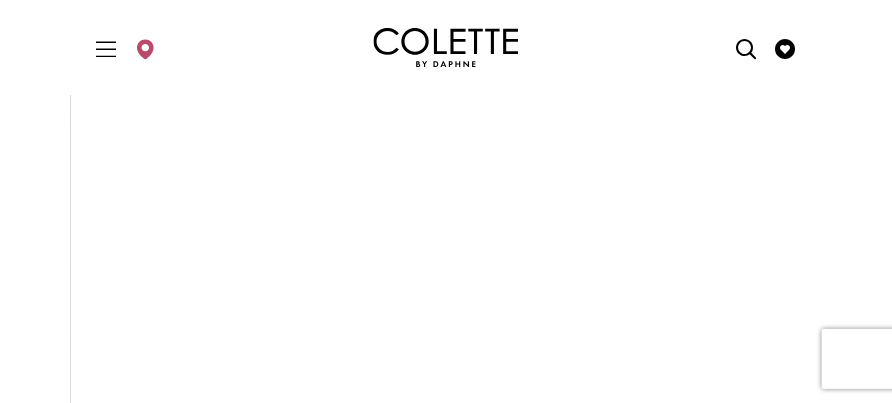 scroll, scrollTop: 0, scrollLeft: 0, axis: both 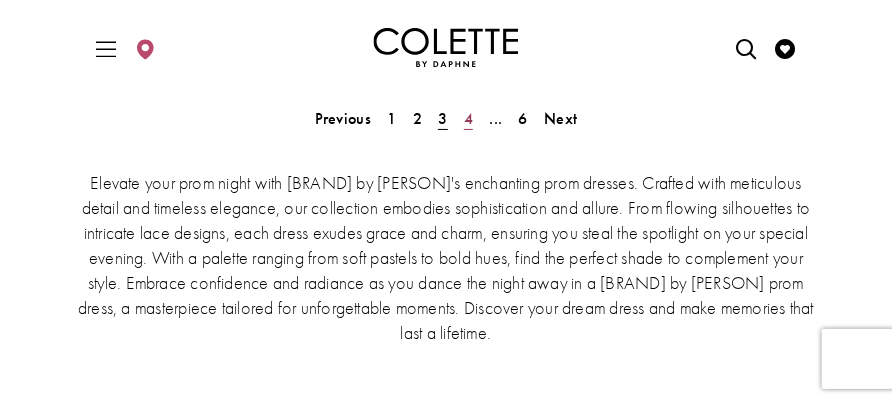 click on "4" at bounding box center [468, 118] 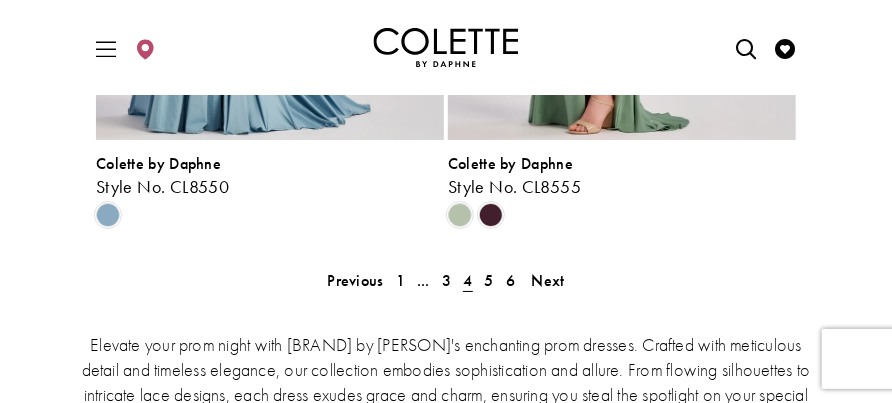 scroll, scrollTop: 4638, scrollLeft: 0, axis: vertical 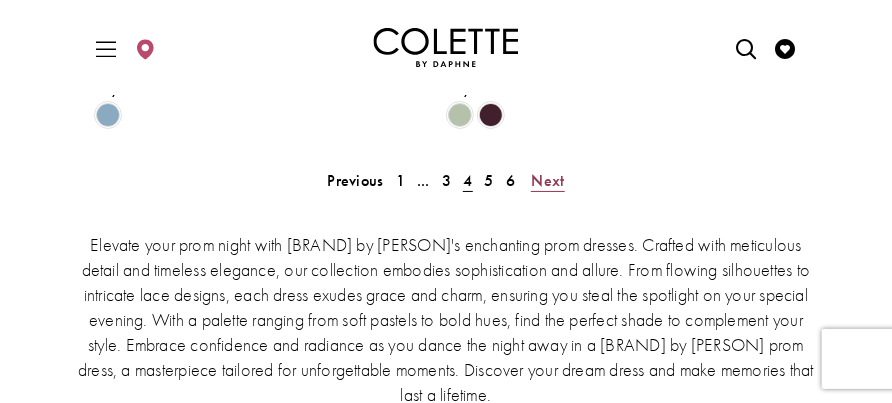 click on "Next" at bounding box center [547, 180] 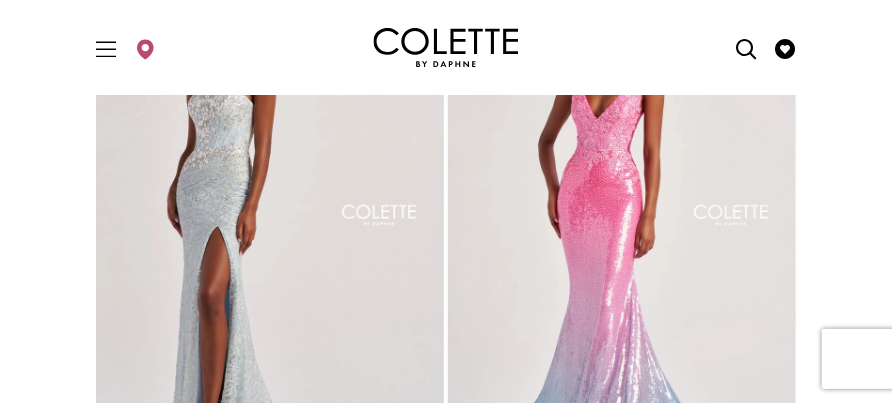 scroll, scrollTop: 2238, scrollLeft: 0, axis: vertical 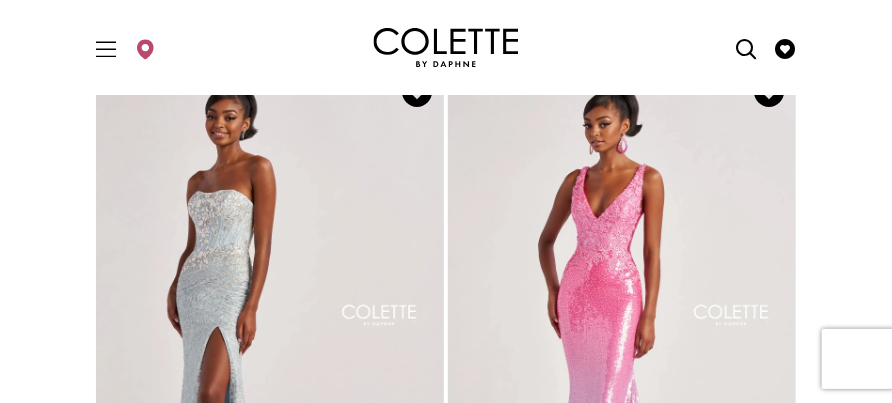 click at bounding box center (270, 318) 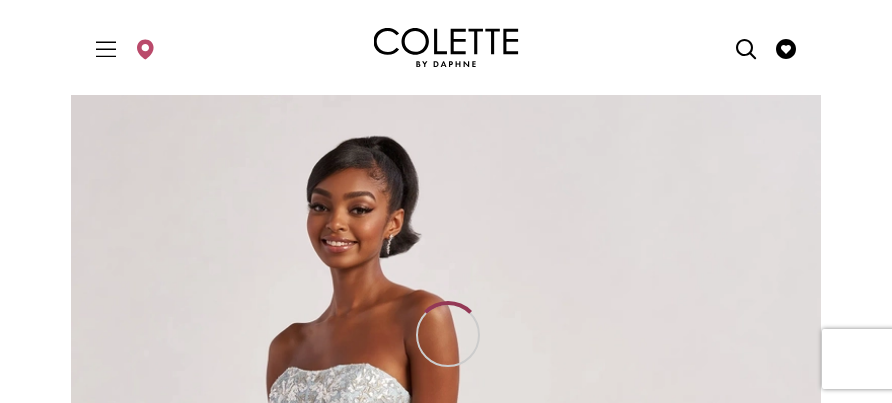 scroll, scrollTop: 0, scrollLeft: 0, axis: both 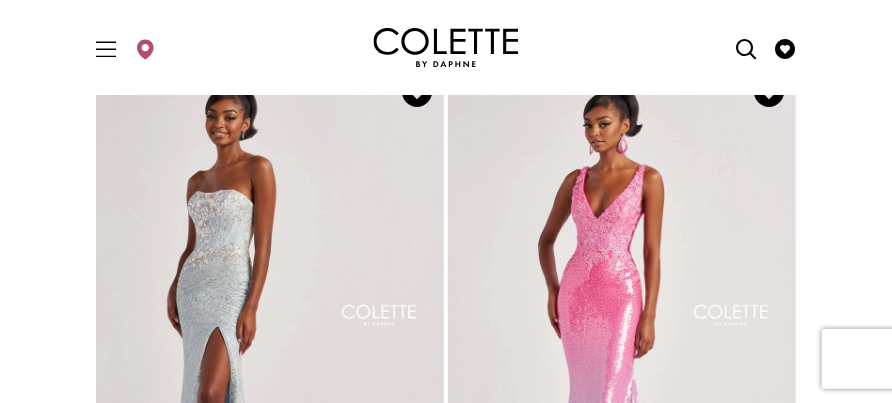 click at bounding box center [622, 318] 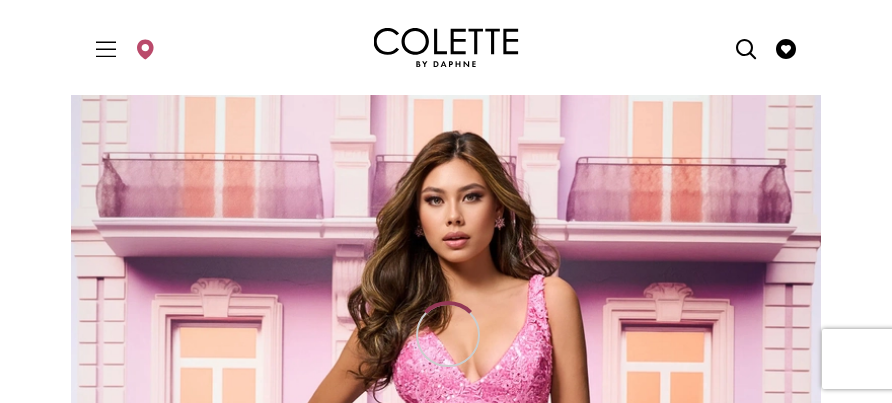 scroll, scrollTop: 0, scrollLeft: 0, axis: both 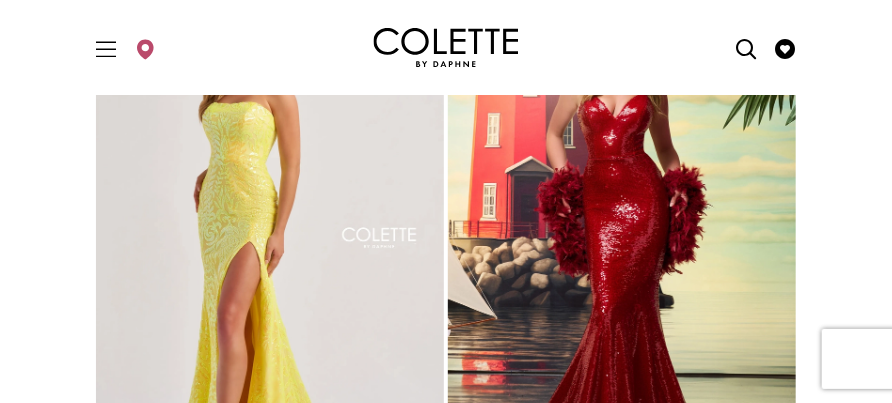click at bounding box center (270, 241) 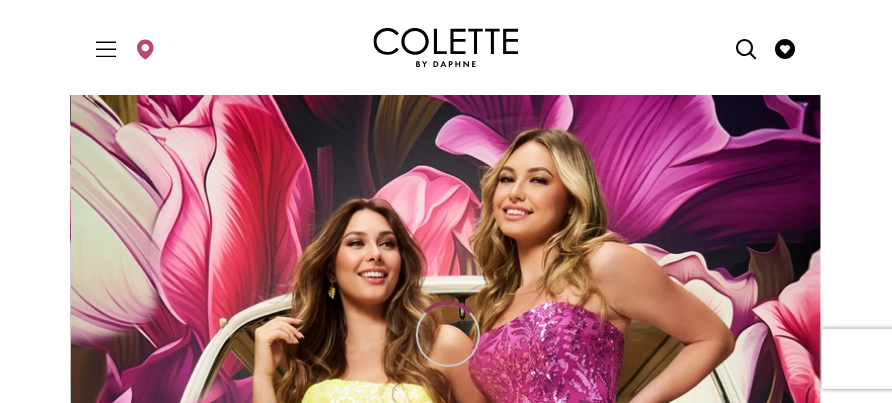 scroll, scrollTop: 0, scrollLeft: 0, axis: both 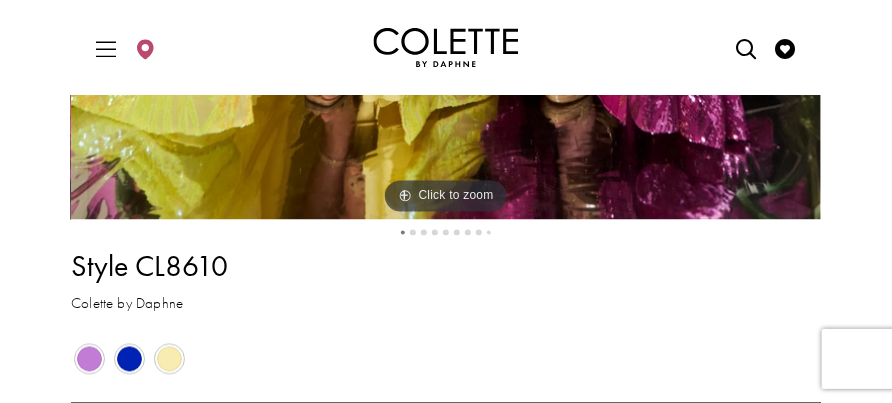click at bounding box center (129, 359) 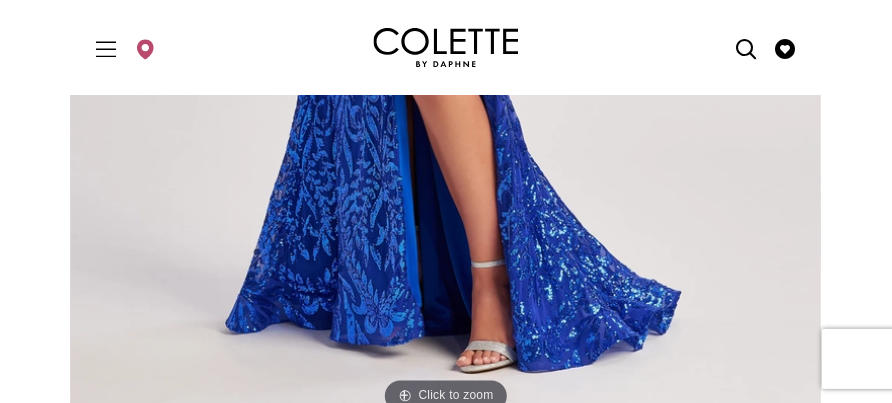 scroll, scrollTop: 900, scrollLeft: 0, axis: vertical 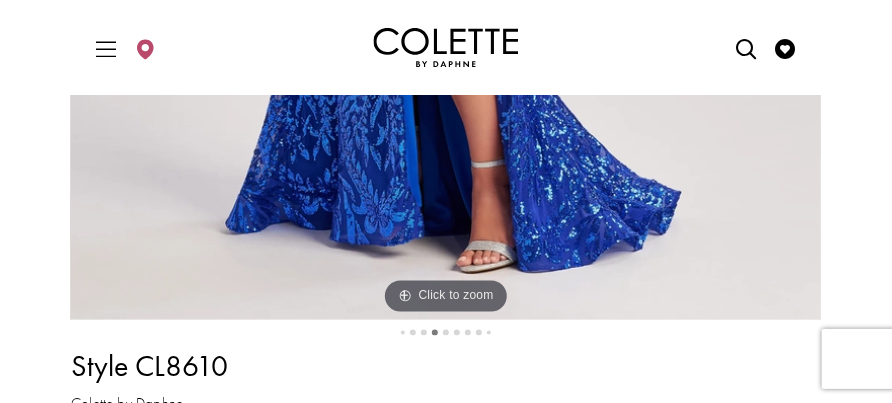 click on "5" at bounding box center [446, 333] 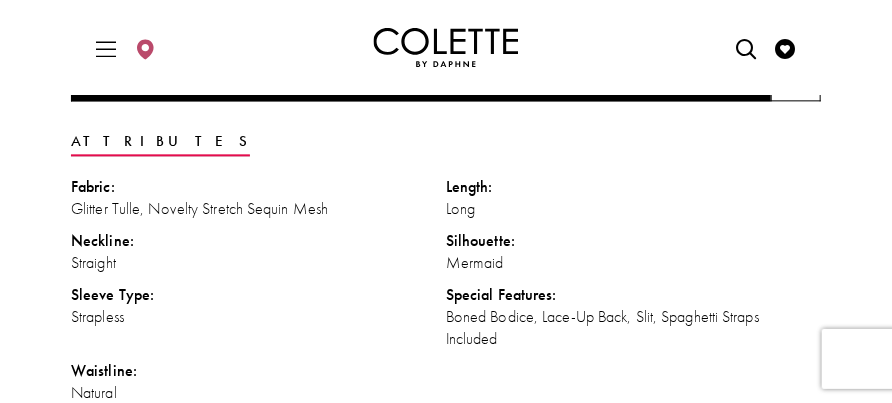 scroll, scrollTop: 1300, scrollLeft: 0, axis: vertical 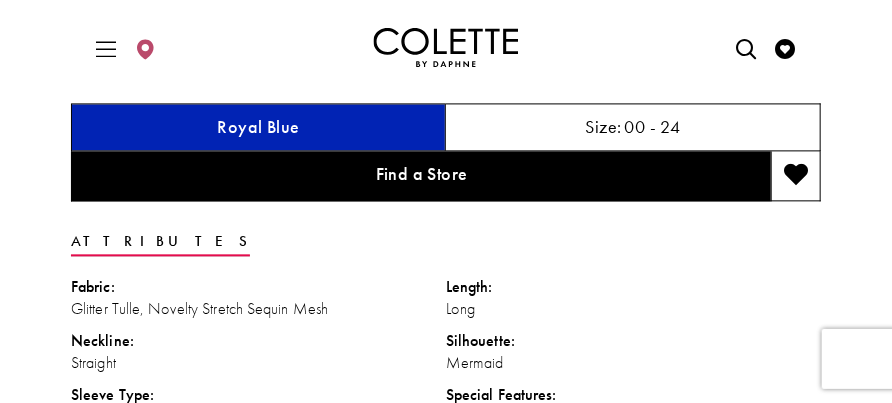 click on "6" at bounding box center (457, -67) 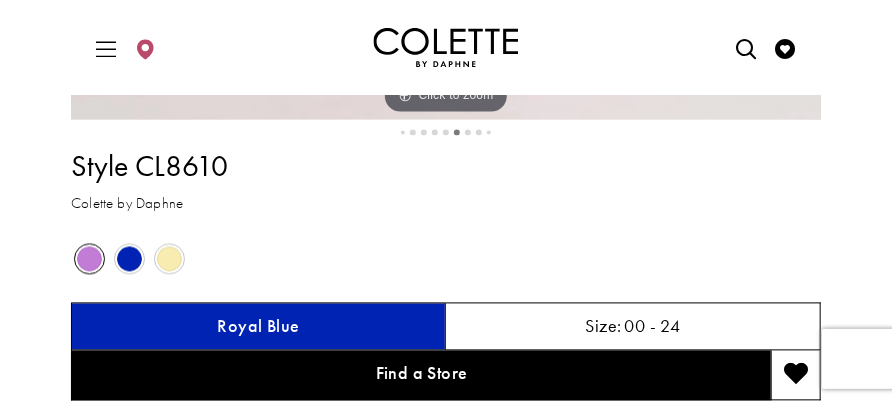 scroll, scrollTop: 1200, scrollLeft: 0, axis: vertical 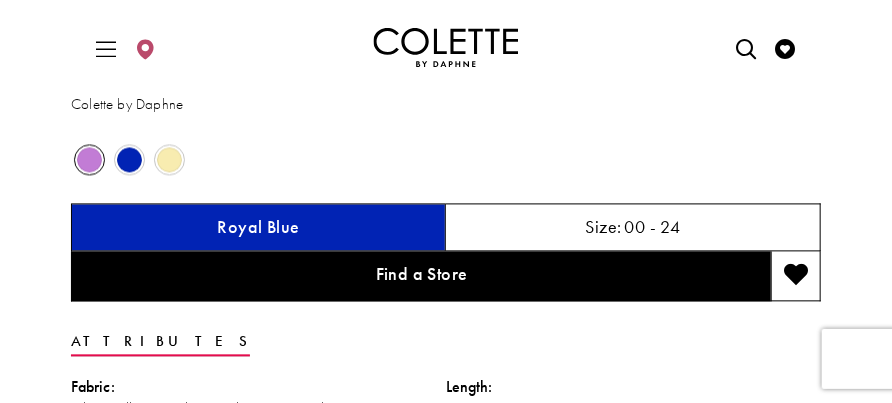 click on "7" at bounding box center (468, 33) 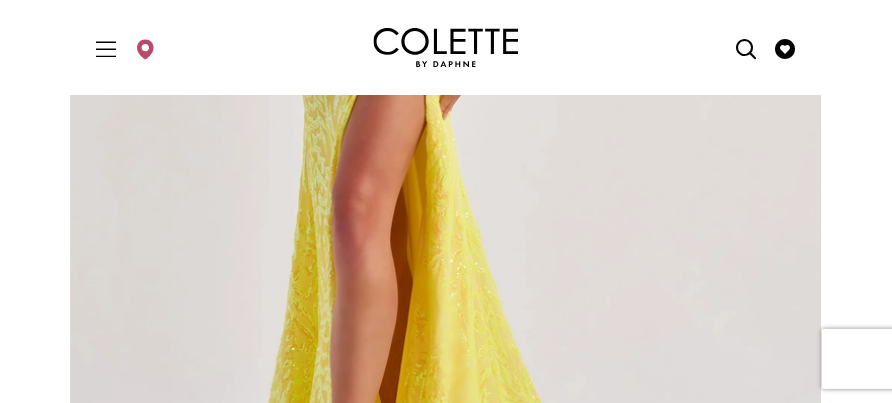 scroll, scrollTop: 1200, scrollLeft: 0, axis: vertical 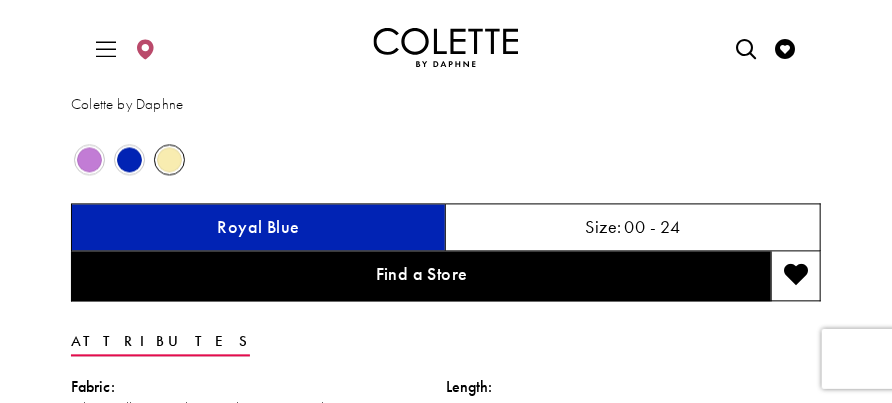 click on "8" at bounding box center [479, 33] 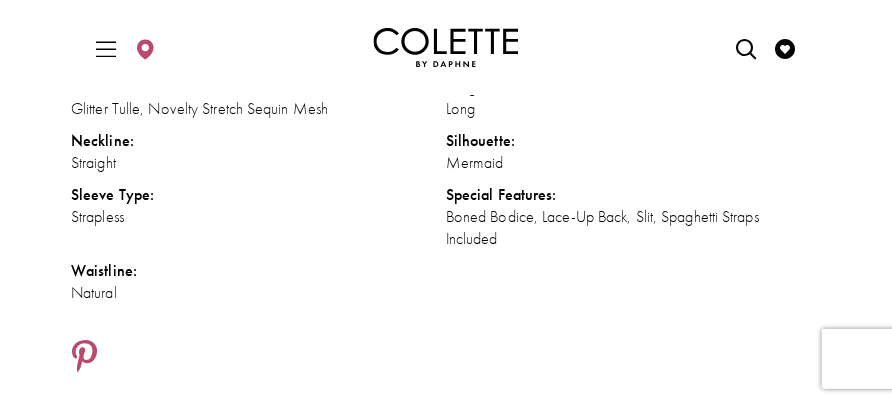 scroll, scrollTop: 1300, scrollLeft: 0, axis: vertical 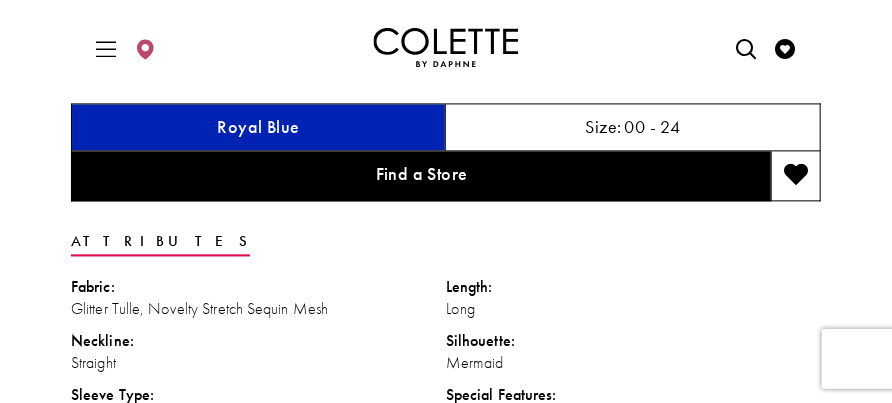 click on "9" at bounding box center [489, -67] 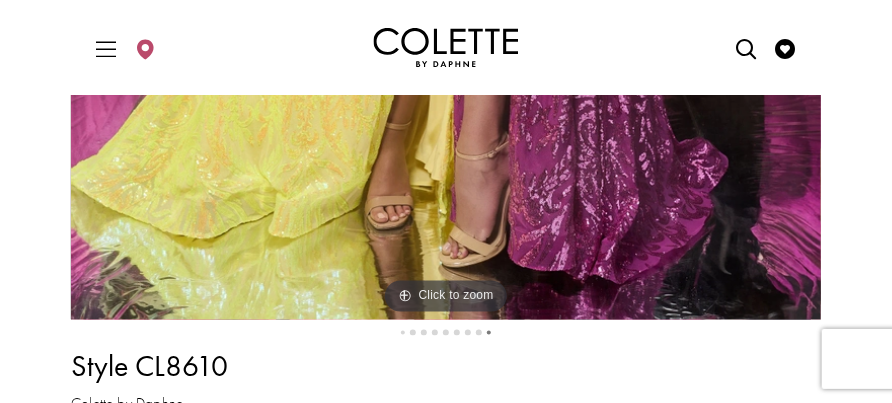 scroll, scrollTop: 1300, scrollLeft: 0, axis: vertical 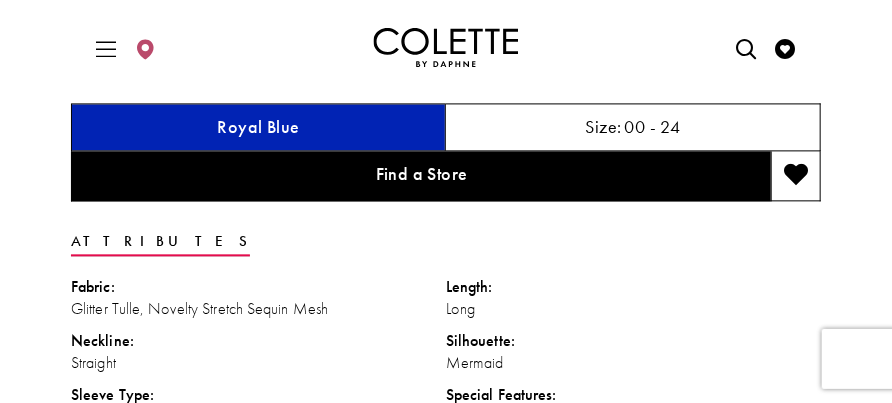 click on "1" at bounding box center [403, -67] 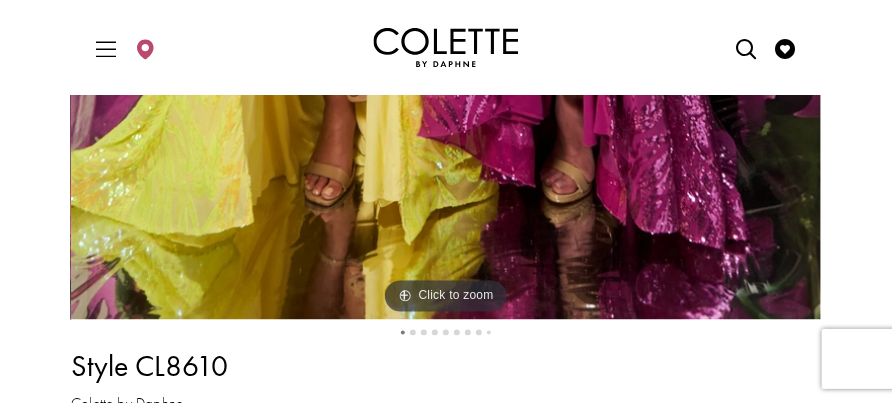 scroll, scrollTop: 1100, scrollLeft: 0, axis: vertical 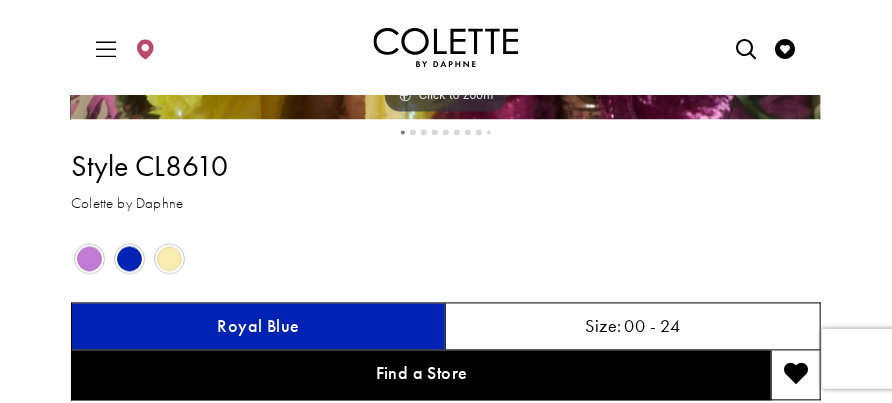 click on "2" at bounding box center (413, 133) 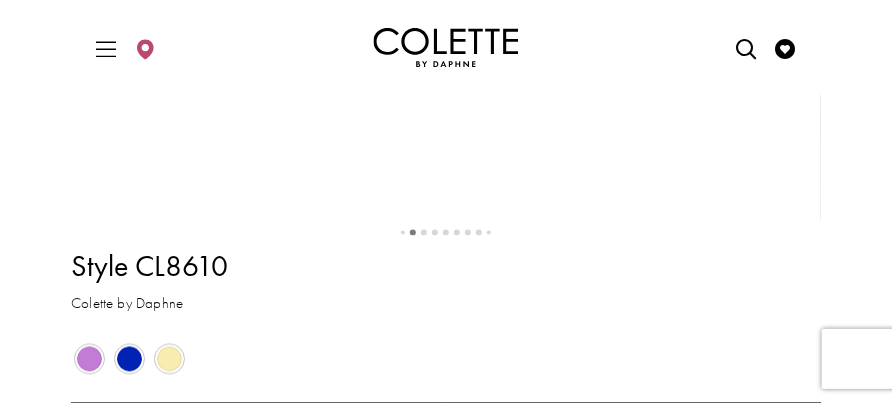 scroll, scrollTop: 1100, scrollLeft: 0, axis: vertical 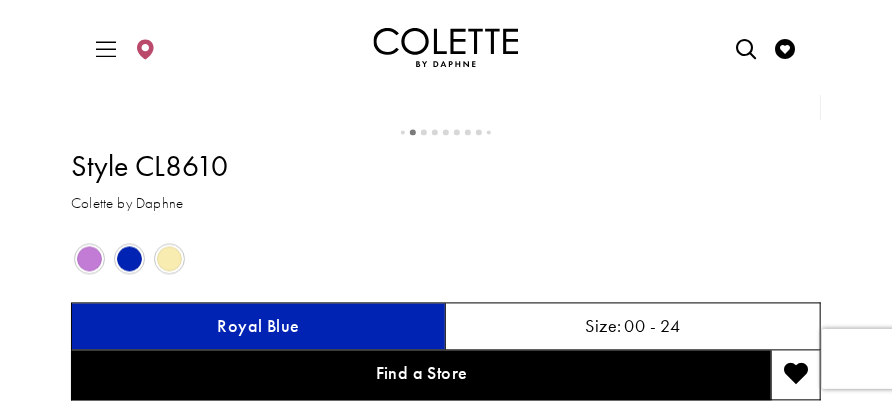 click on "3" at bounding box center (424, 133) 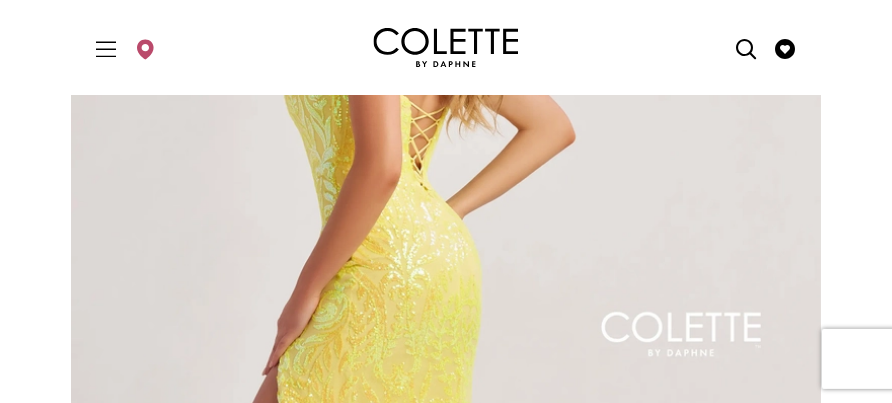 scroll, scrollTop: 0, scrollLeft: 0, axis: both 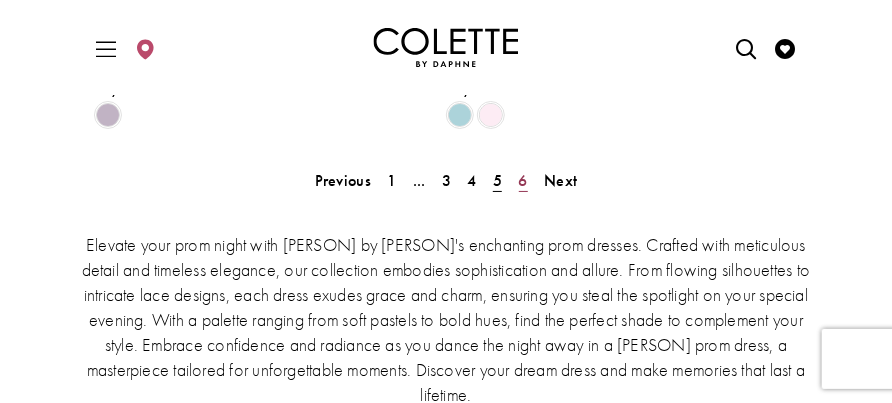 click on "6" at bounding box center (523, 180) 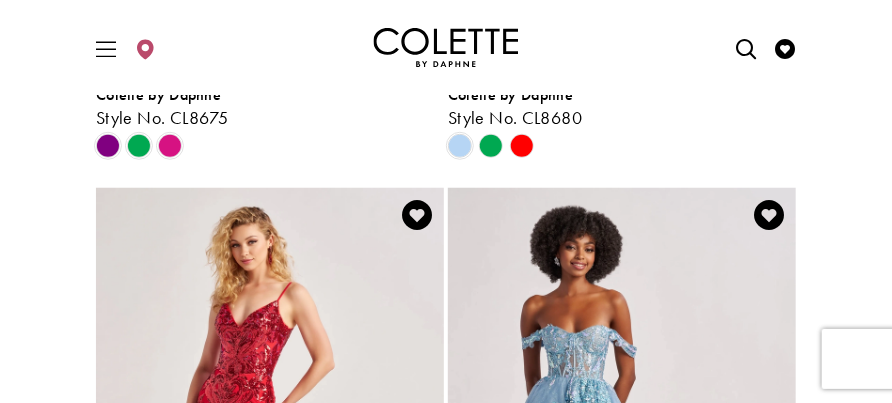 scroll, scrollTop: 2138, scrollLeft: 0, axis: vertical 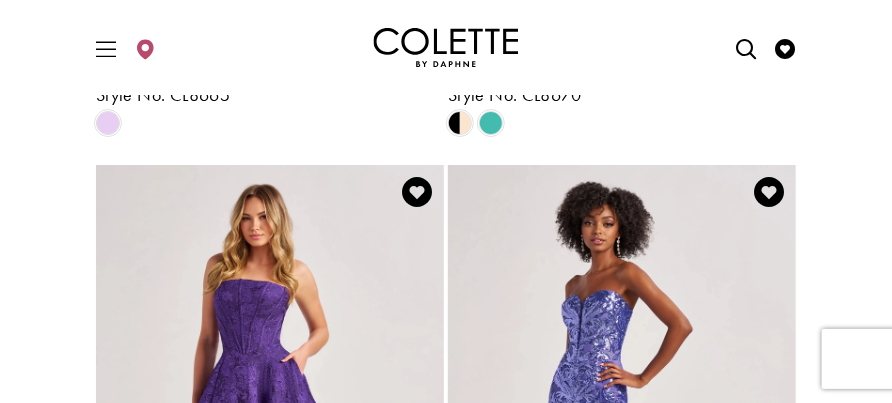 click at bounding box center [106, 49] 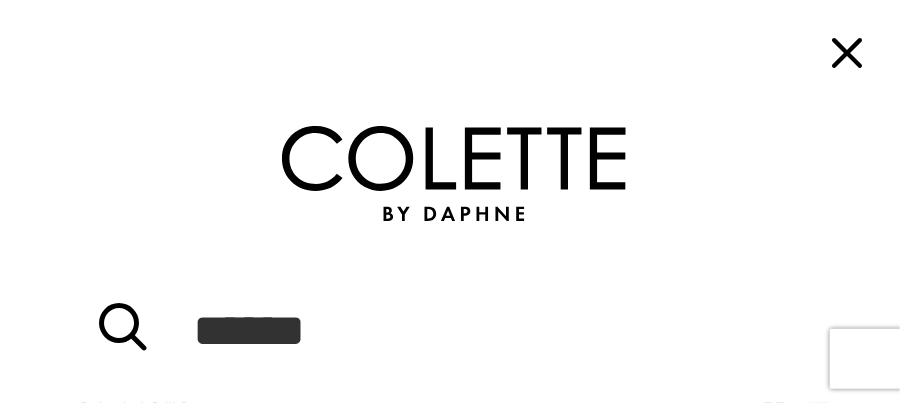 scroll, scrollTop: 0, scrollLeft: 0, axis: both 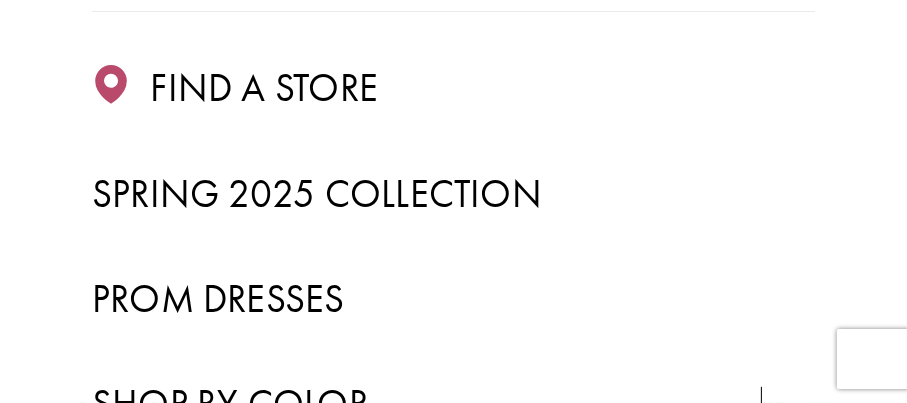 click on "Spring 2025 Collection" at bounding box center (317, 194) 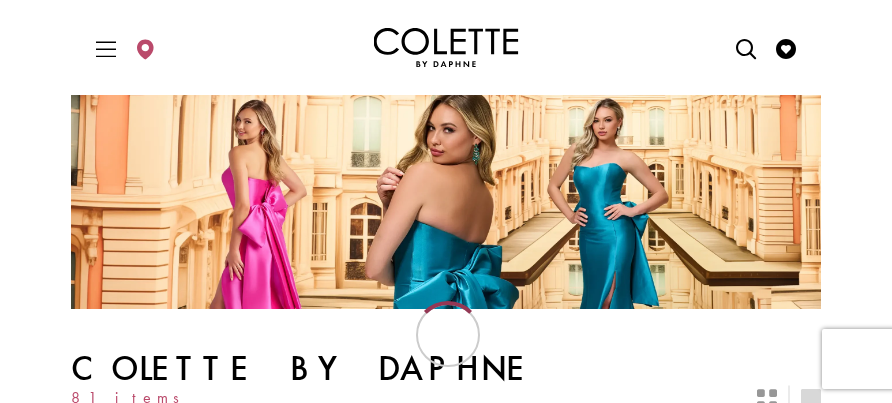 scroll, scrollTop: 0, scrollLeft: 0, axis: both 